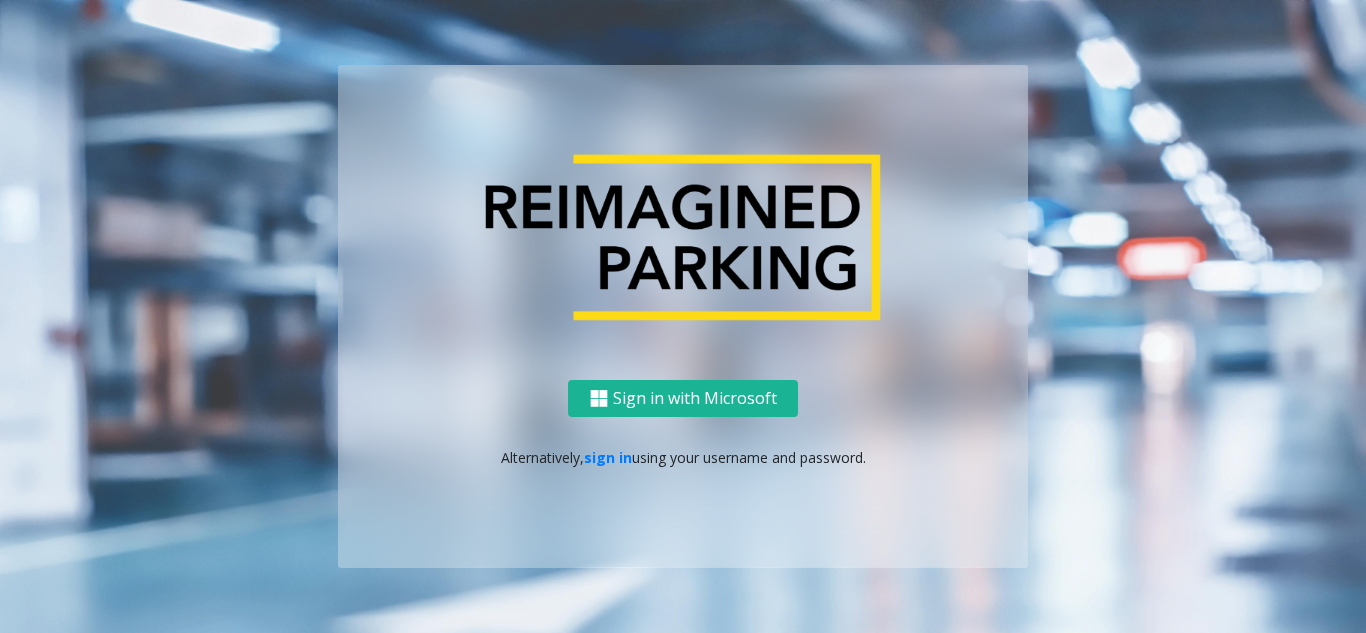 scroll, scrollTop: 0, scrollLeft: 0, axis: both 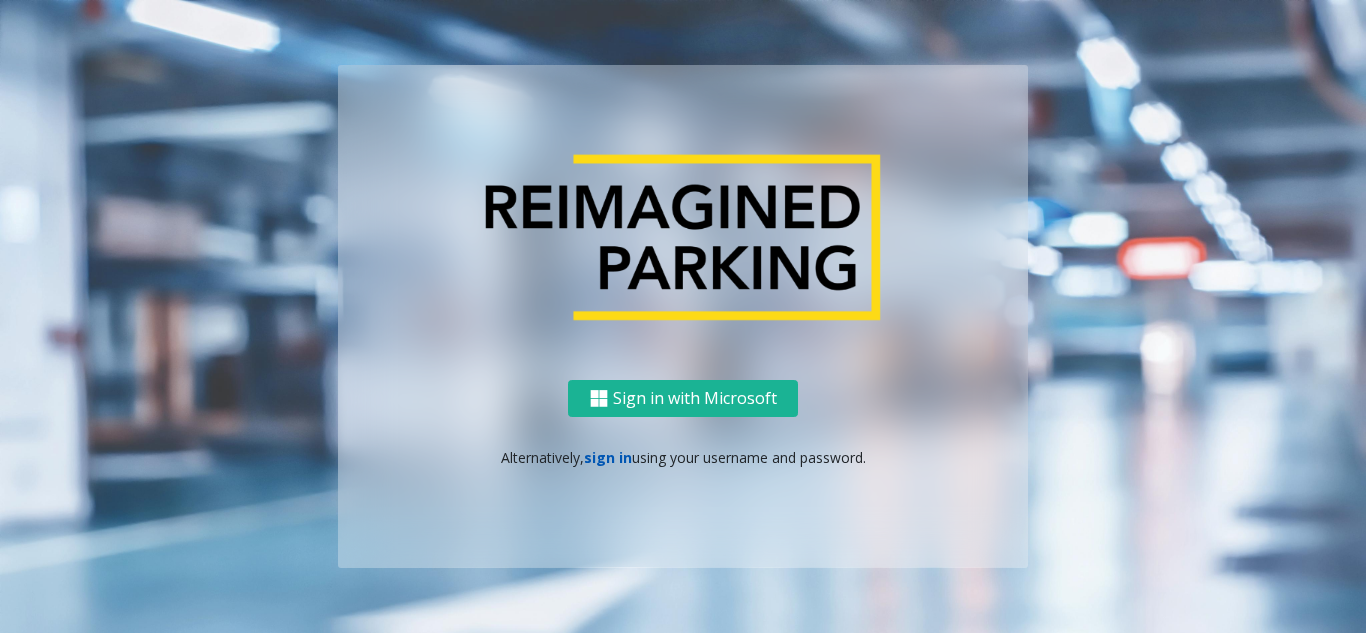 click on "sign in" 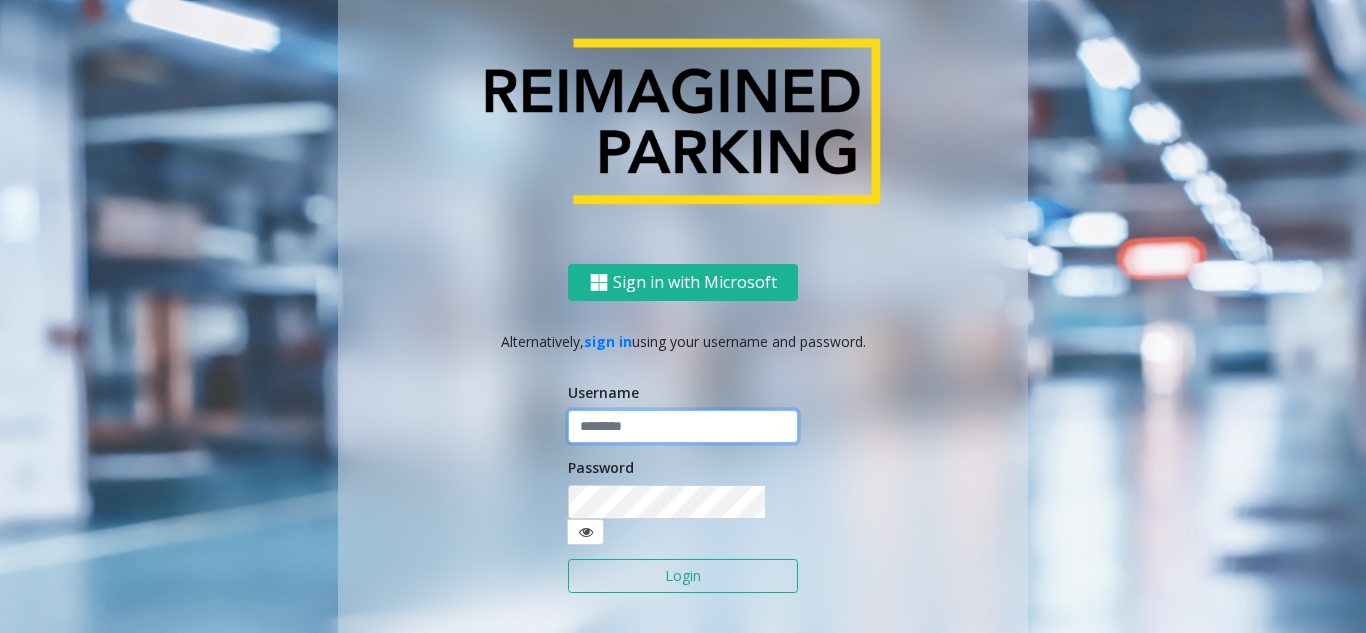 click 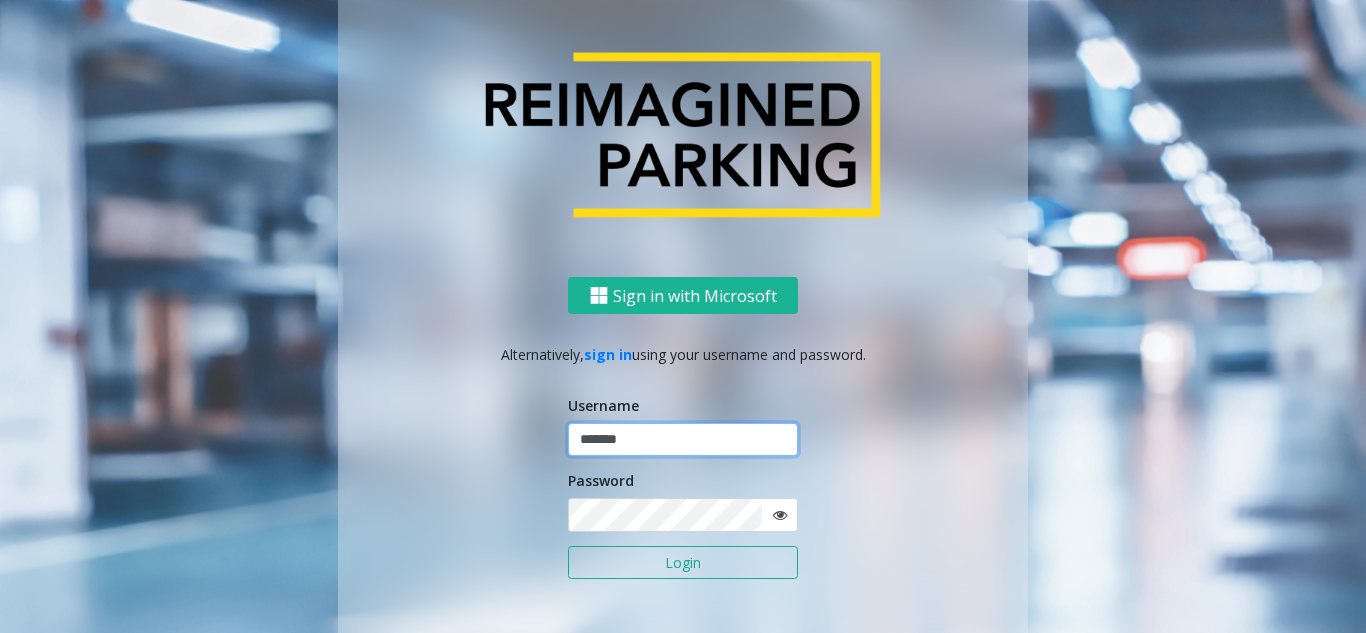 type on "*******" 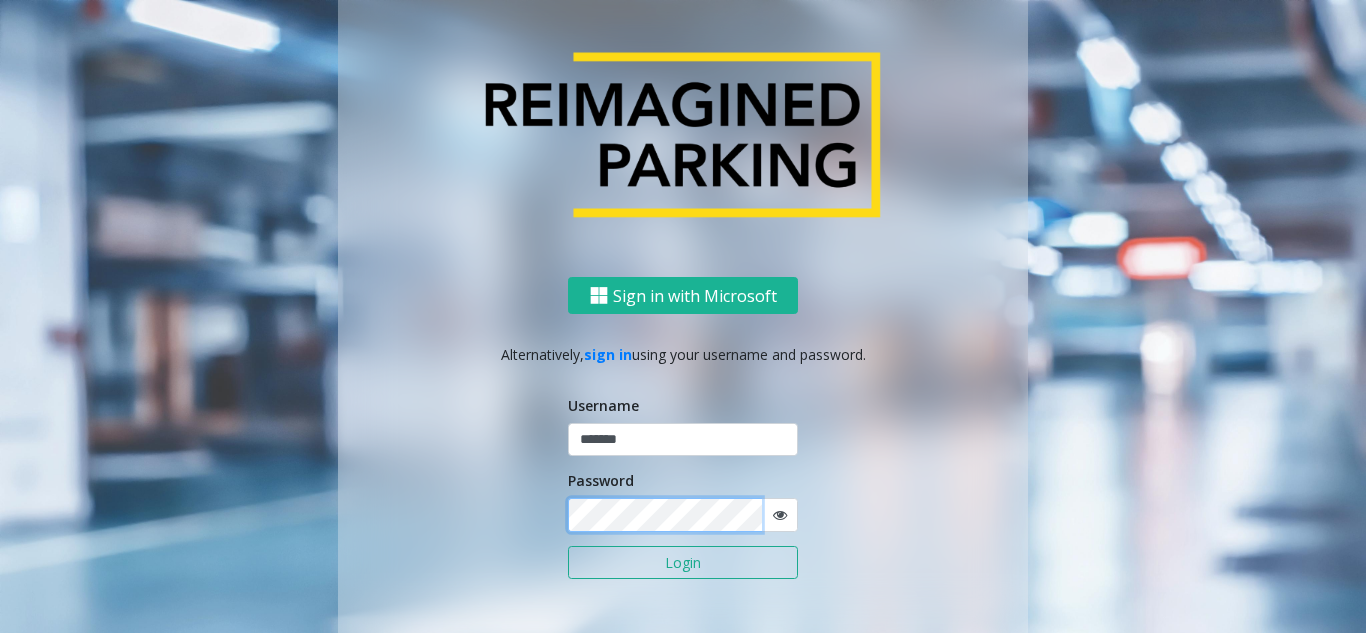 click on "Login" 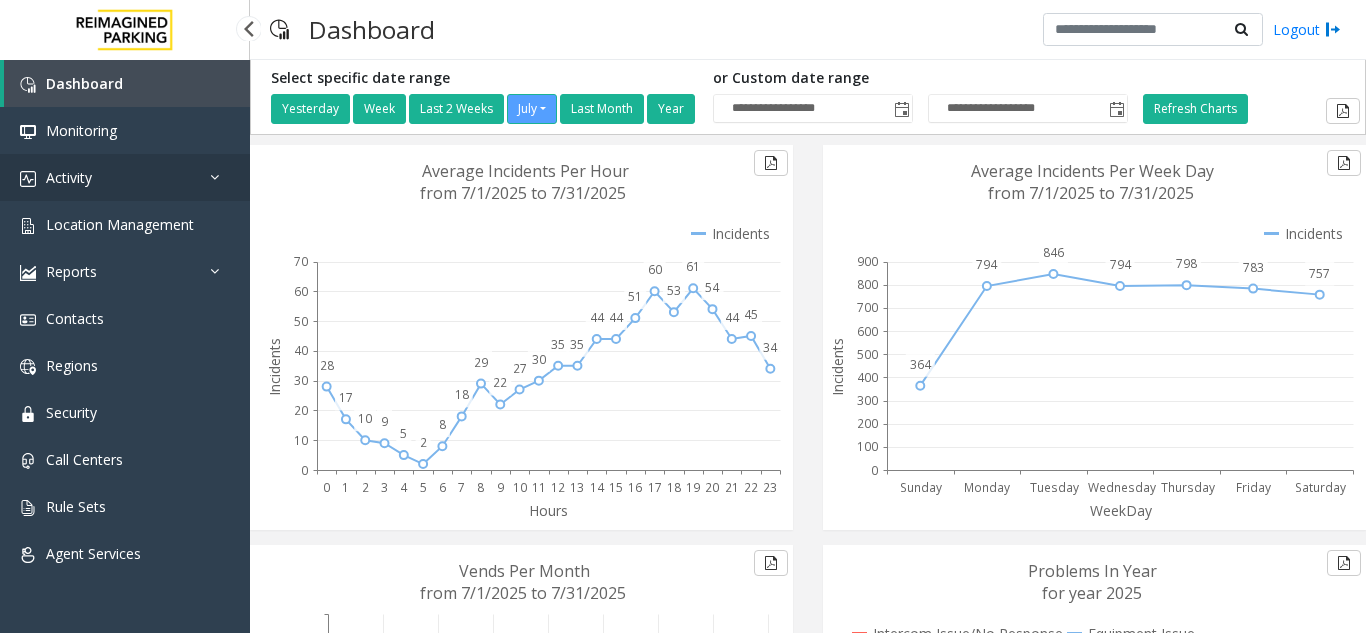 click on "Activity" at bounding box center (69, 177) 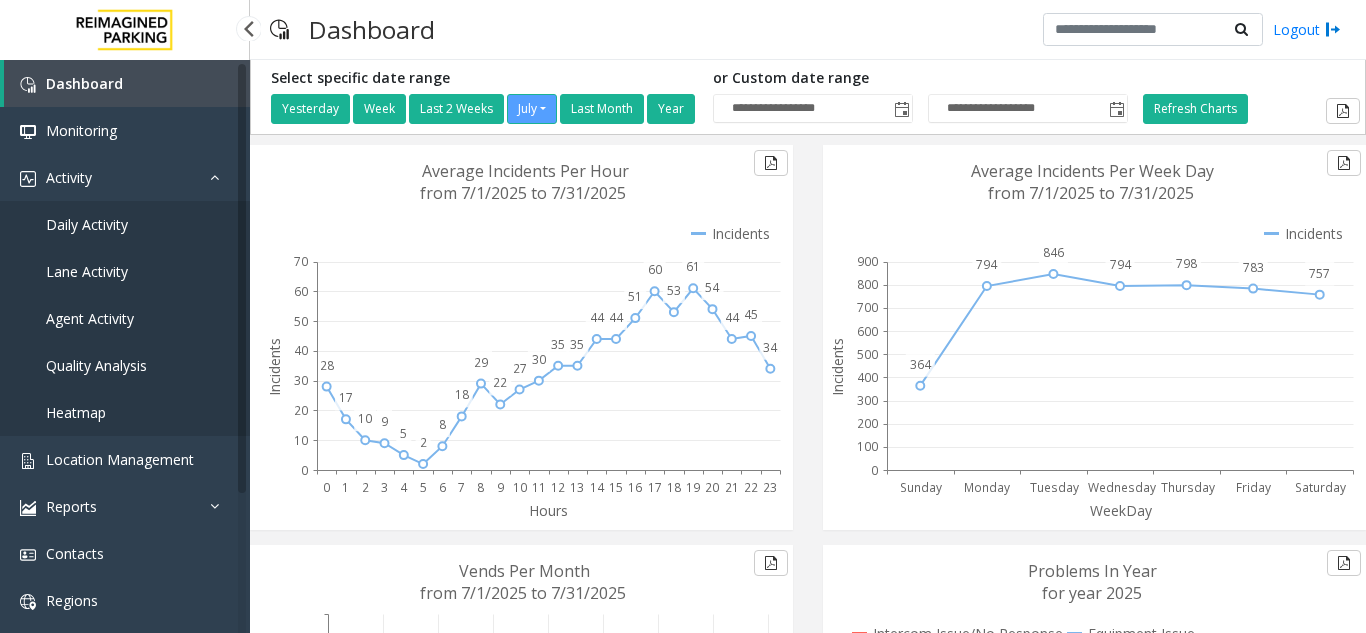click on "Daily Activity" at bounding box center (87, 224) 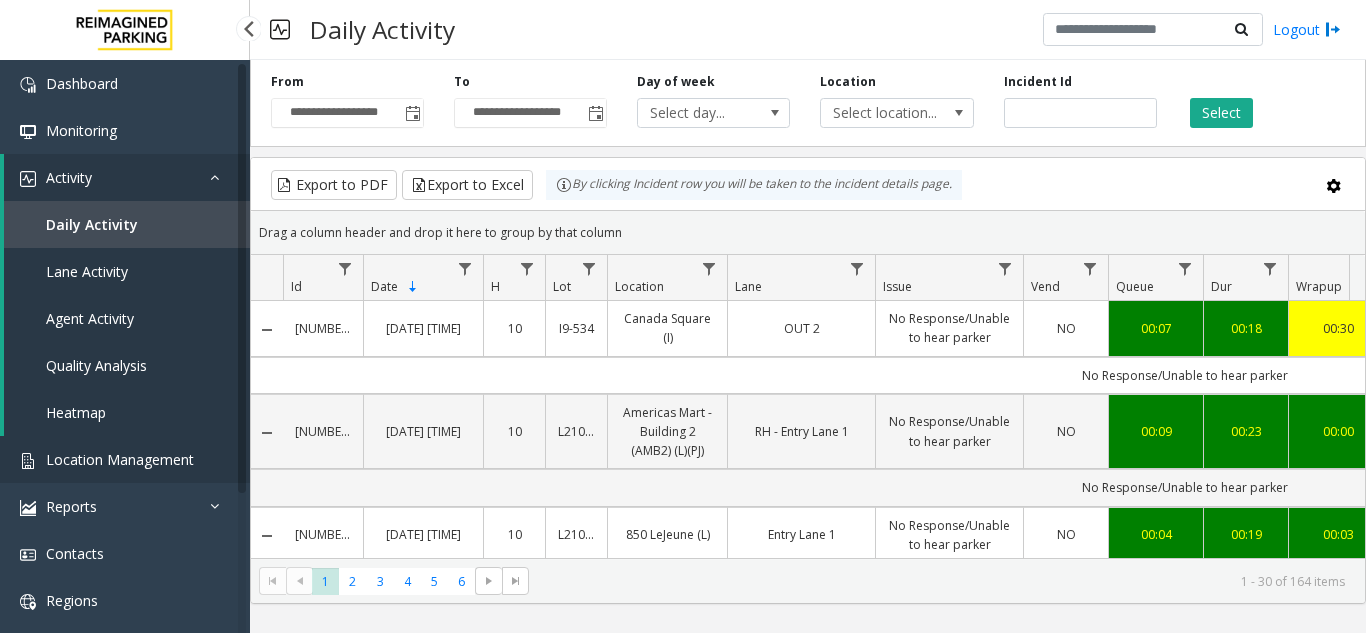 click on "Location Management" at bounding box center (120, 459) 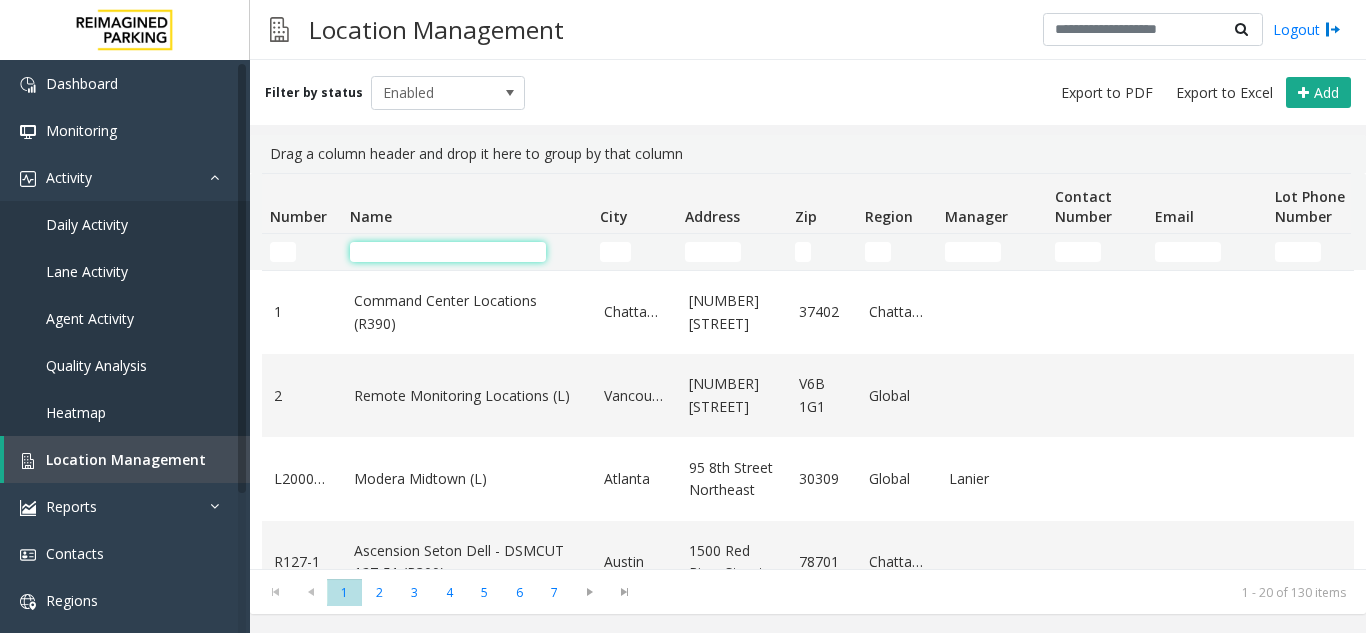 click 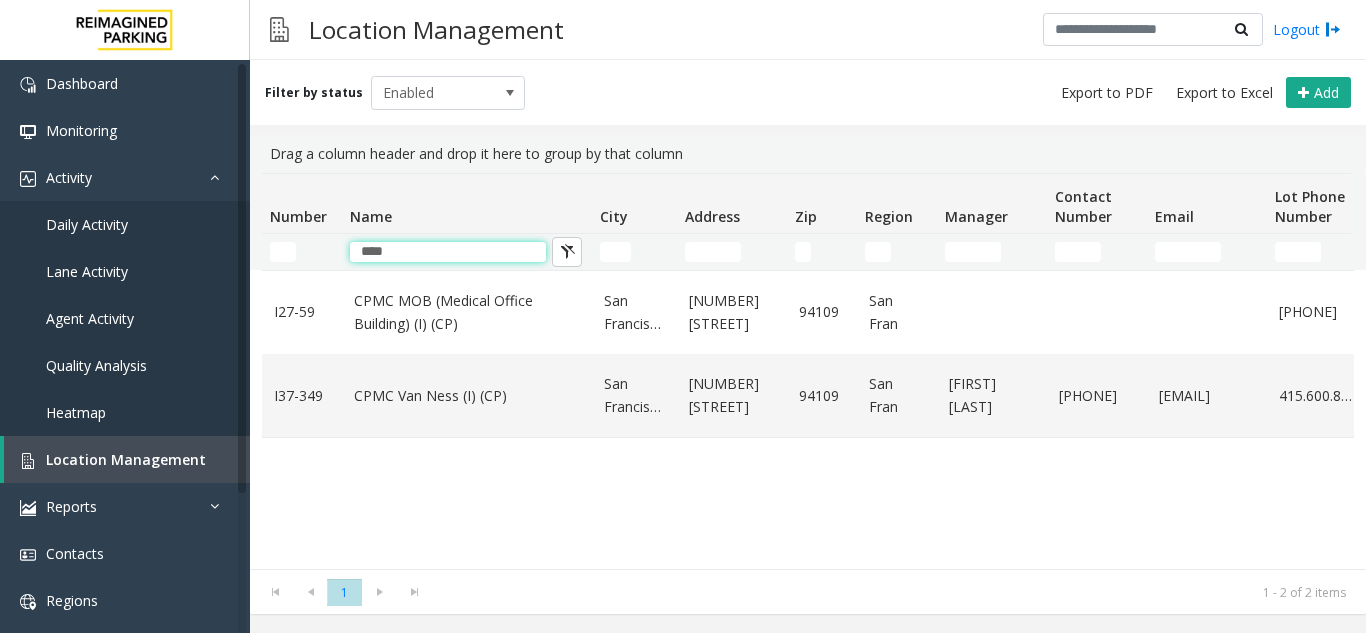 type on "****" 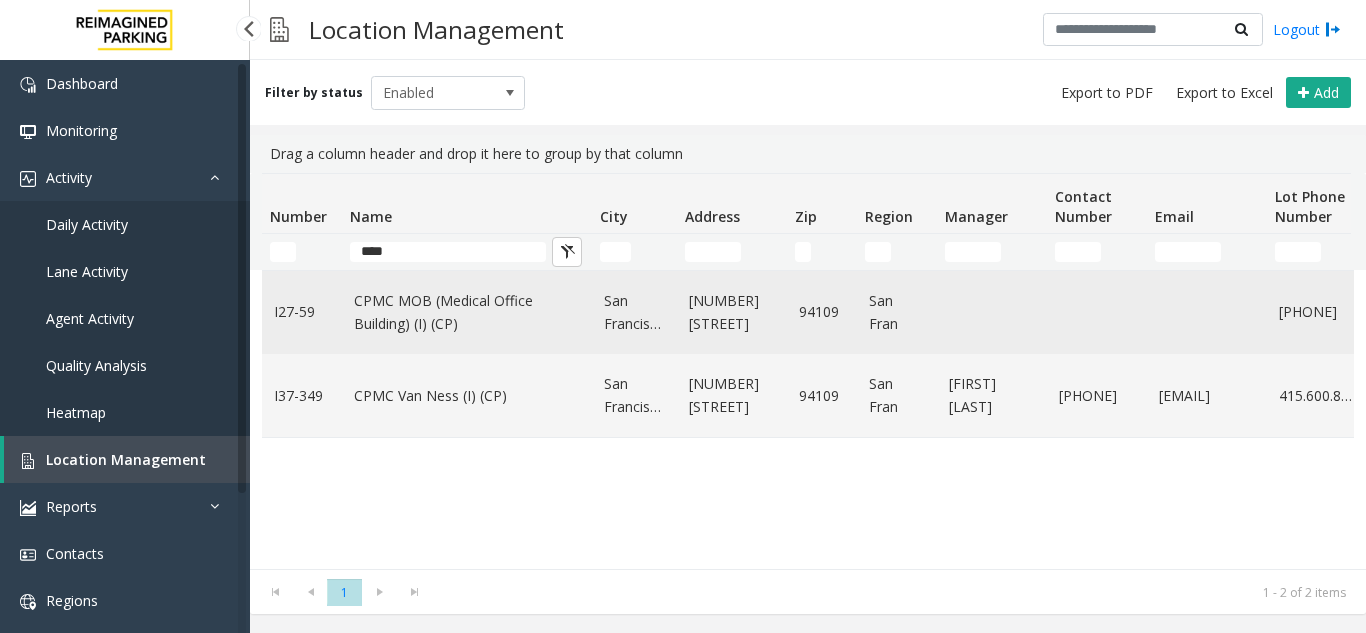 click on "CPMC MOB (Medical Office Building) (I) (CP)" 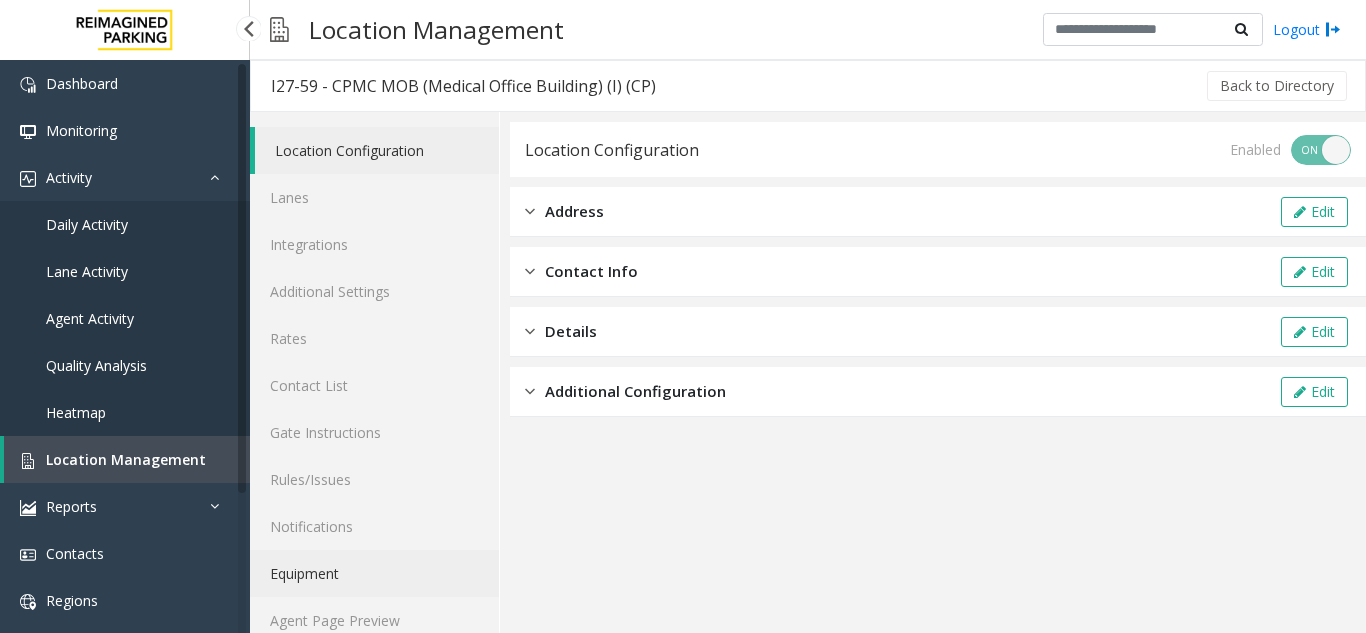 scroll, scrollTop: 26, scrollLeft: 0, axis: vertical 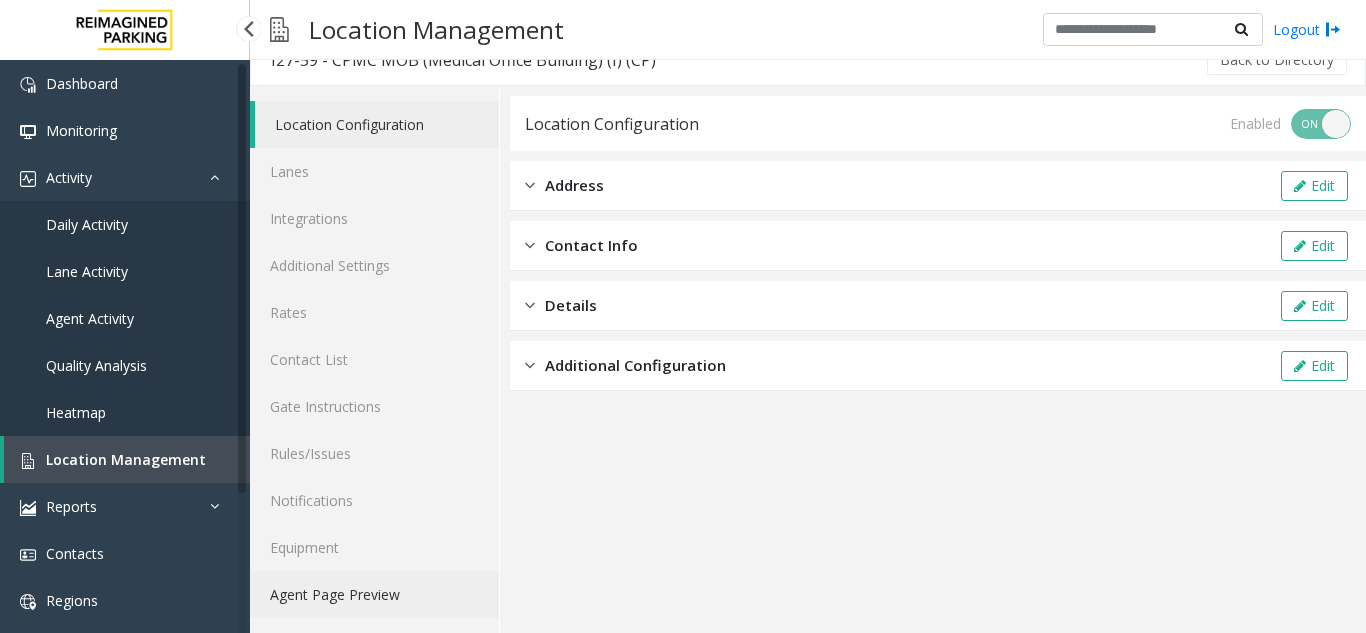click on "Agent Page Preview" 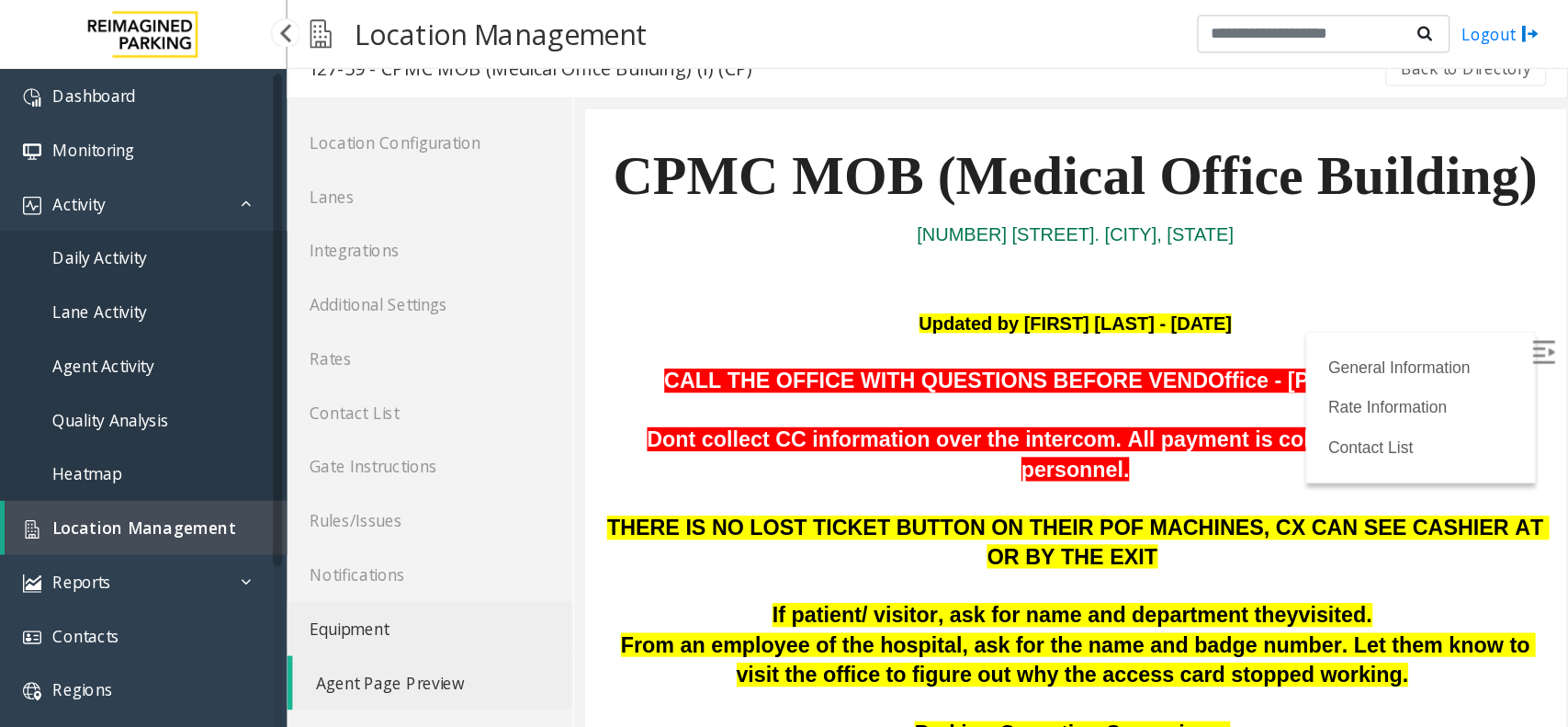 scroll, scrollTop: 368, scrollLeft: 0, axis: vertical 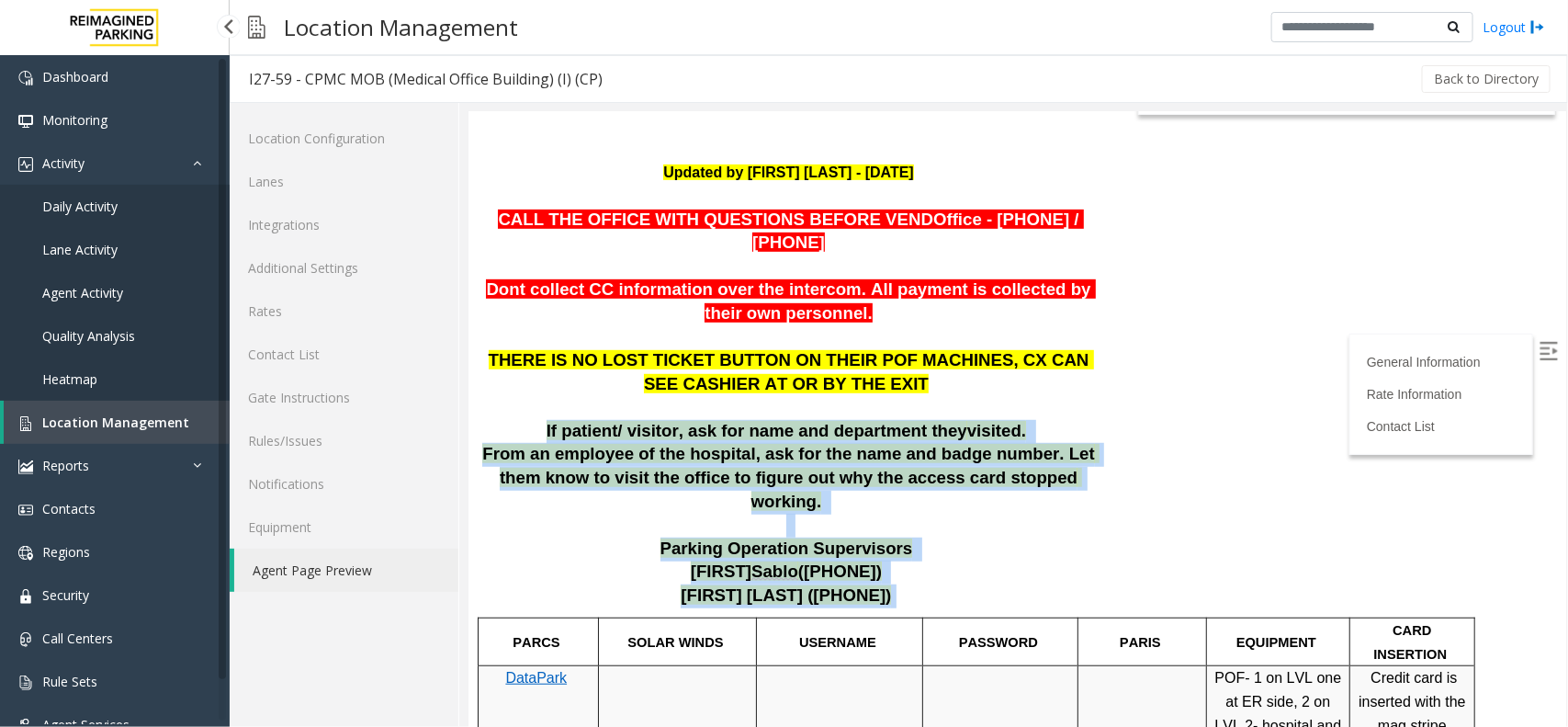 drag, startPoint x: 564, startPoint y: 433, endPoint x: 1053, endPoint y: 573, distance: 508.6462 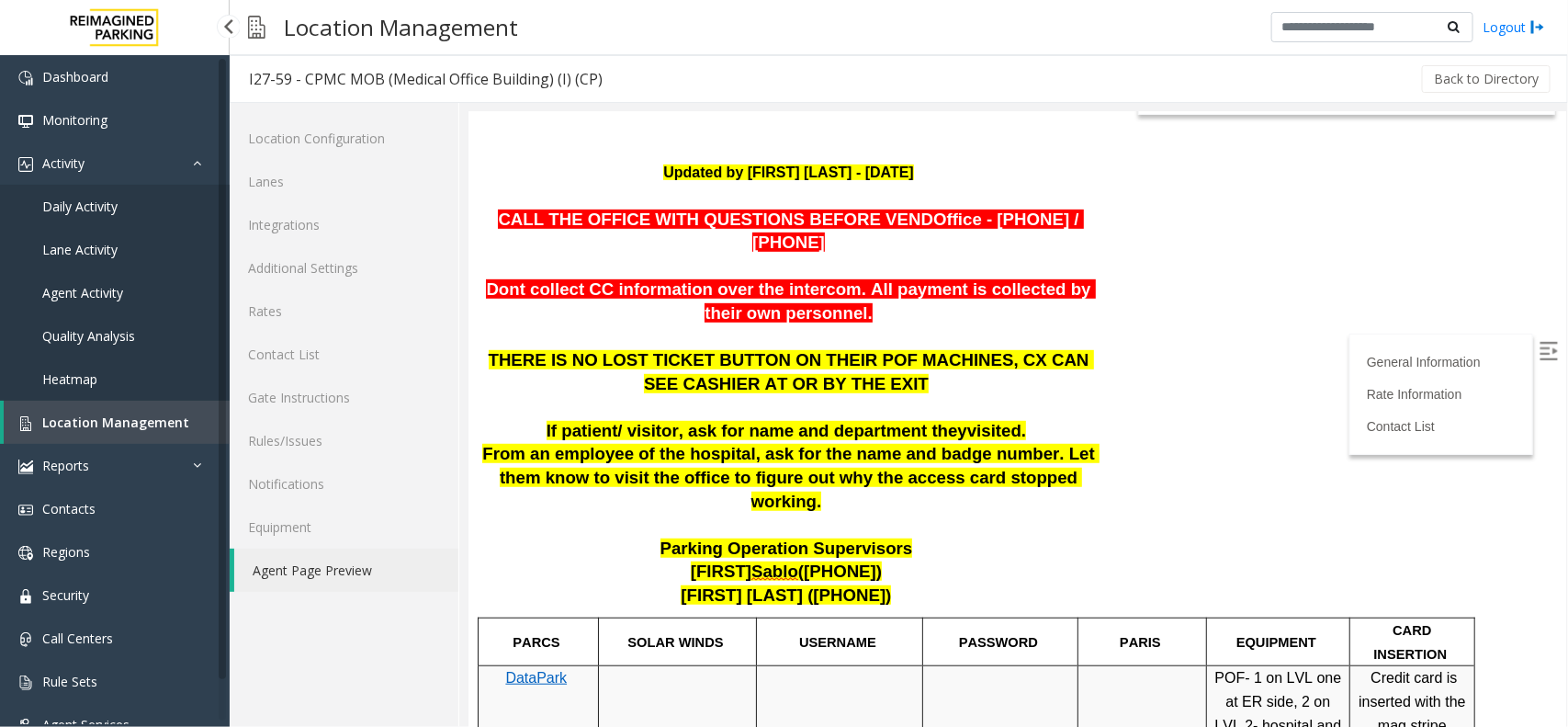 click on "Location Management" at bounding box center (116, 422) 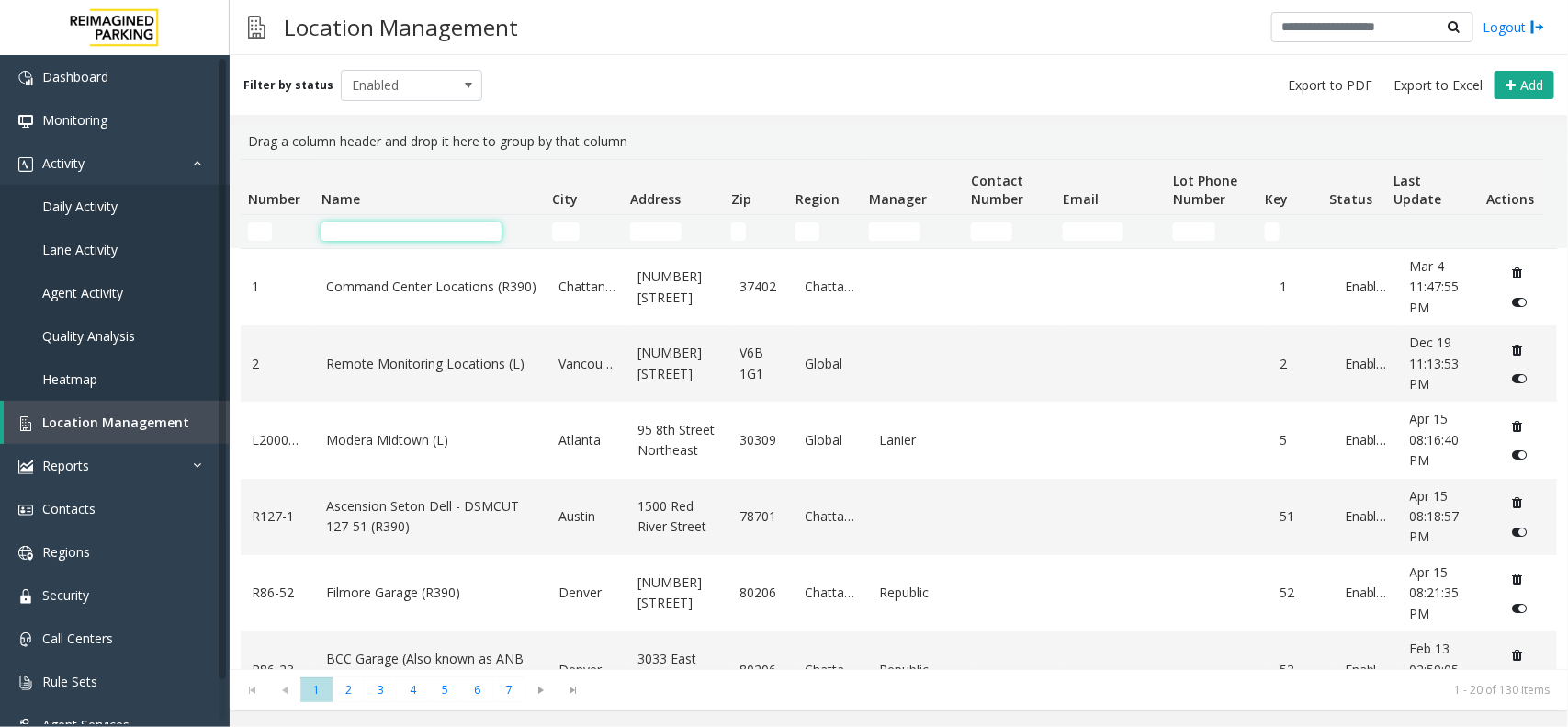 click 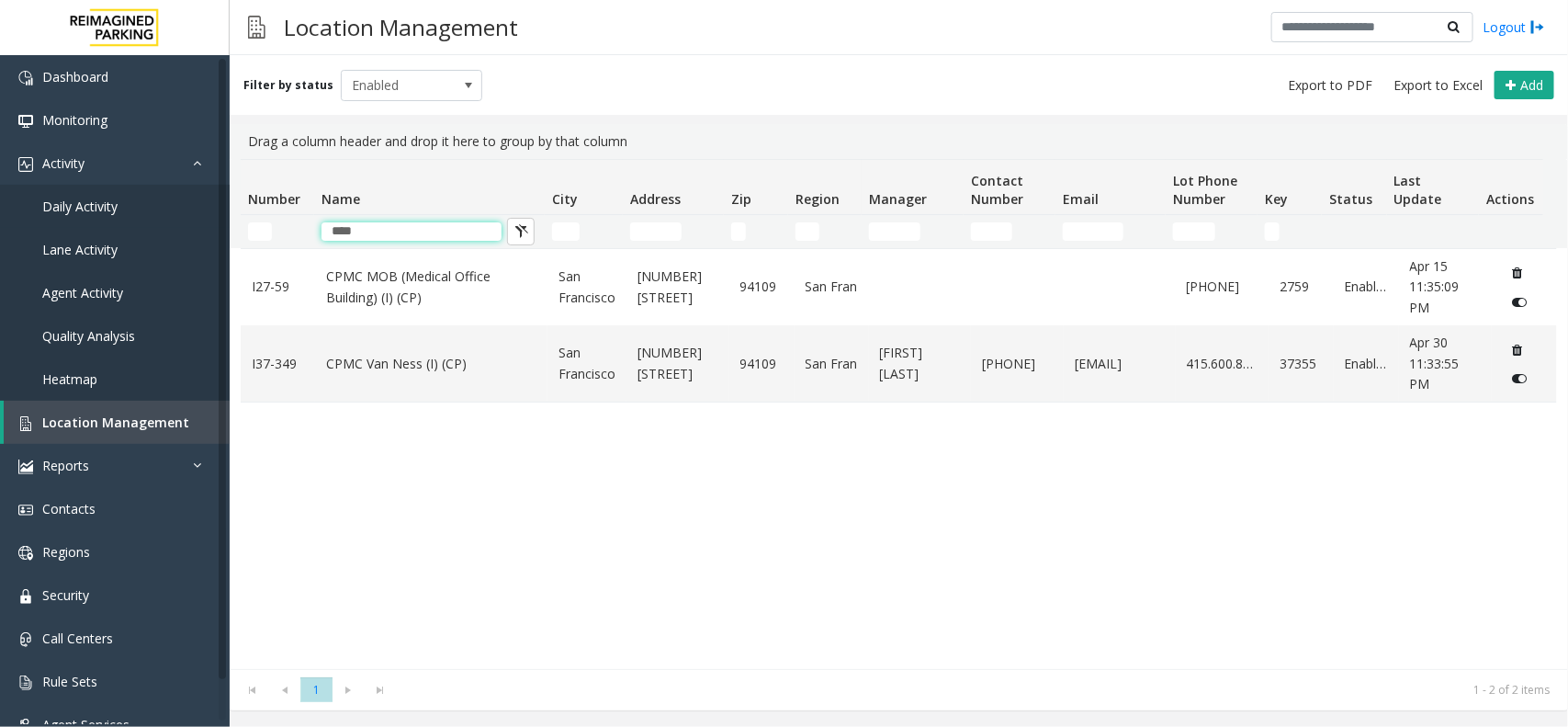drag, startPoint x: 436, startPoint y: 237, endPoint x: 94, endPoint y: 196, distance: 344.44884 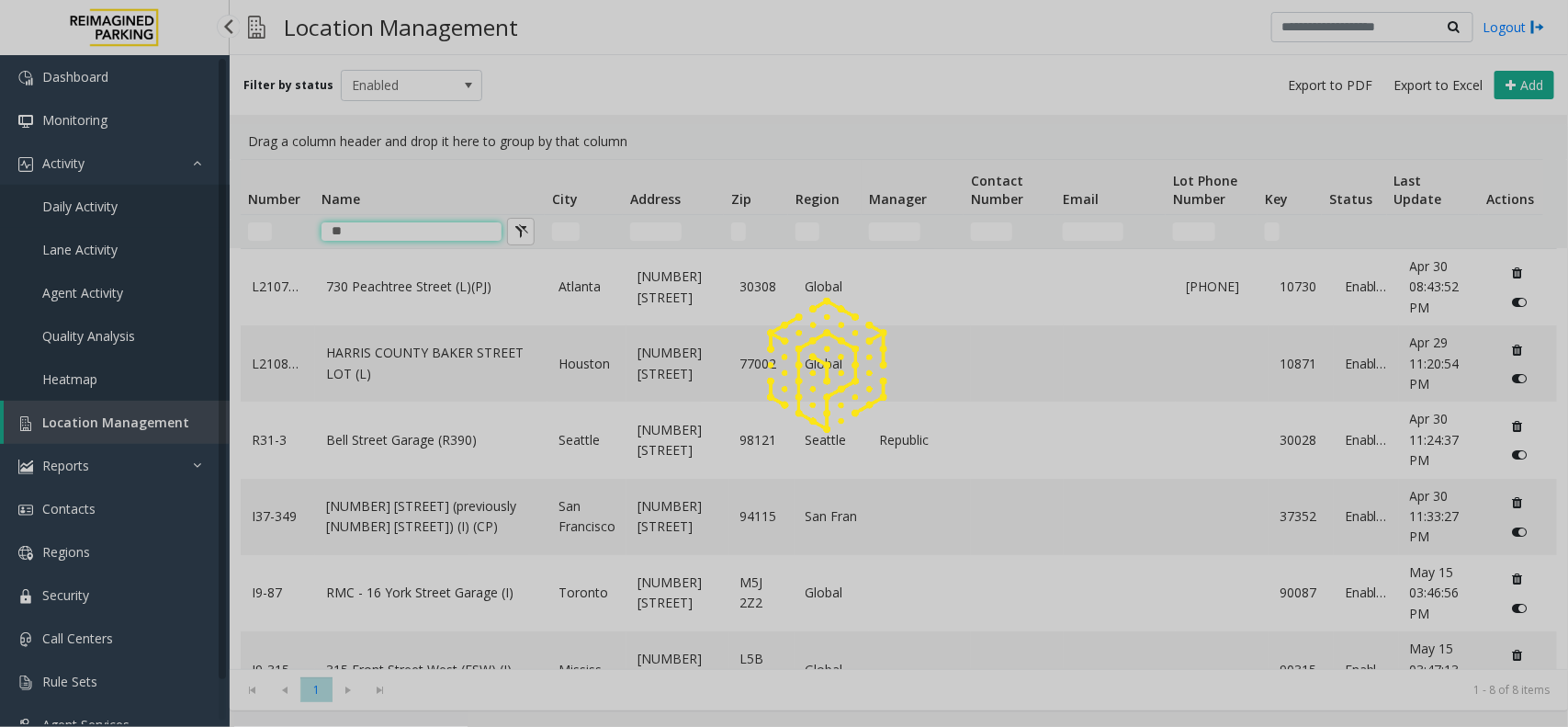 type on "*" 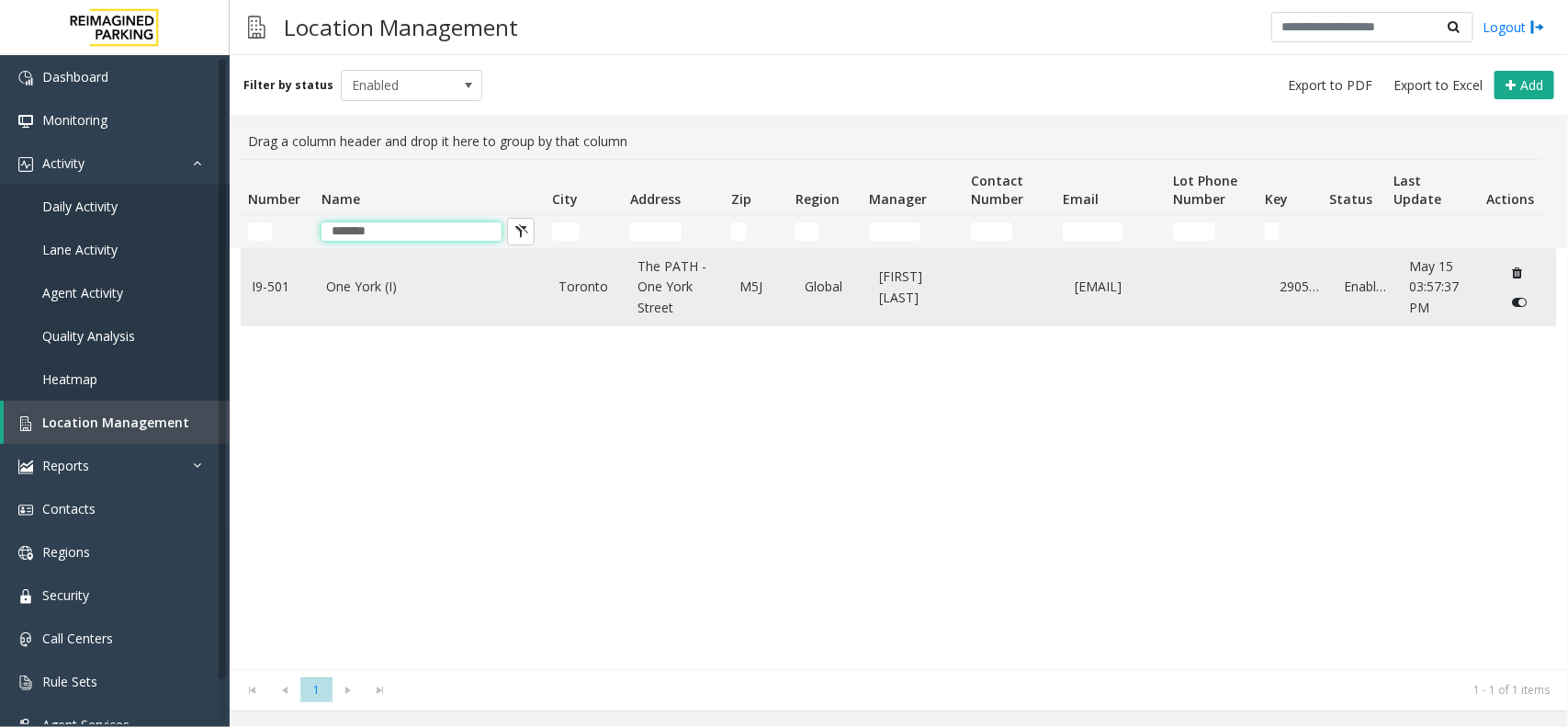 type on "*******" 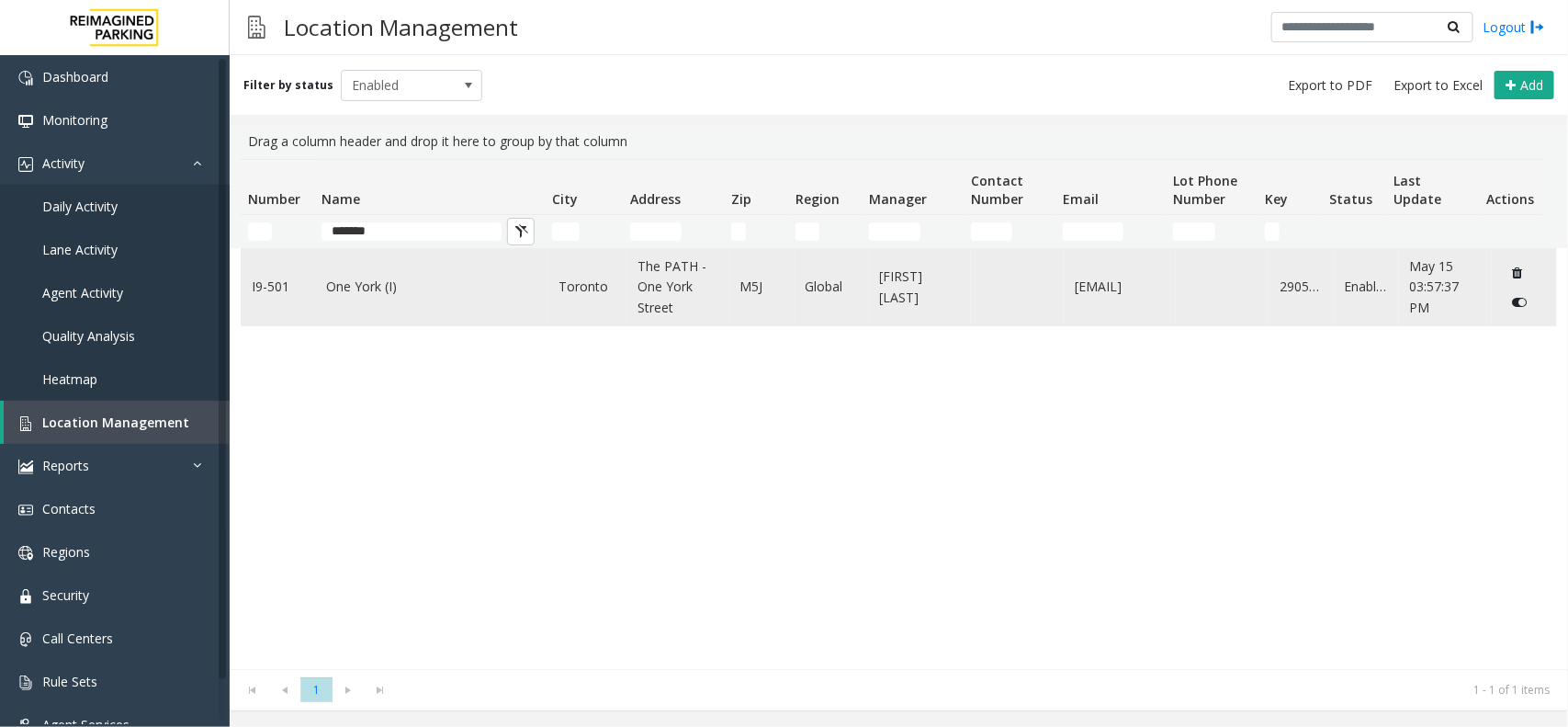 click on "One York (I)" 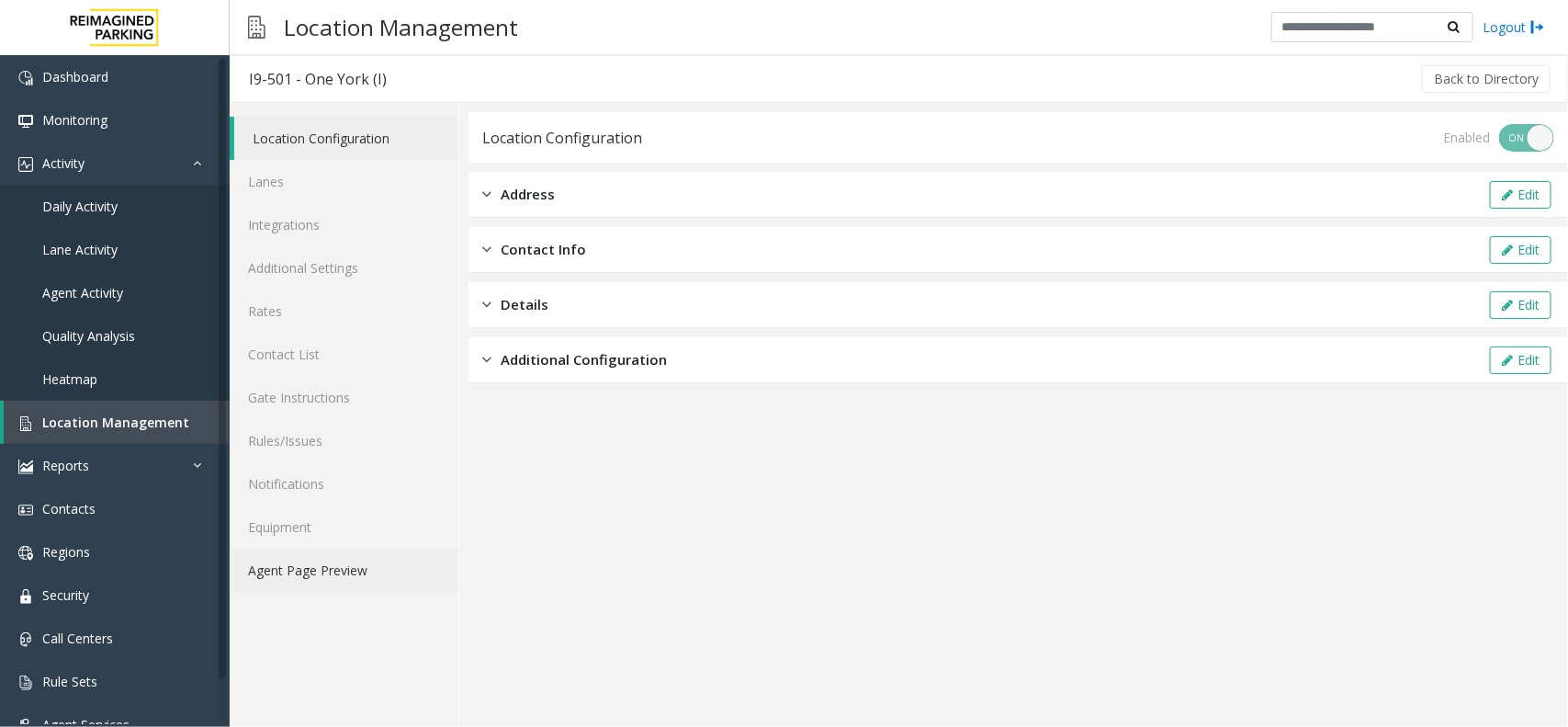 click on "Agent Page Preview" 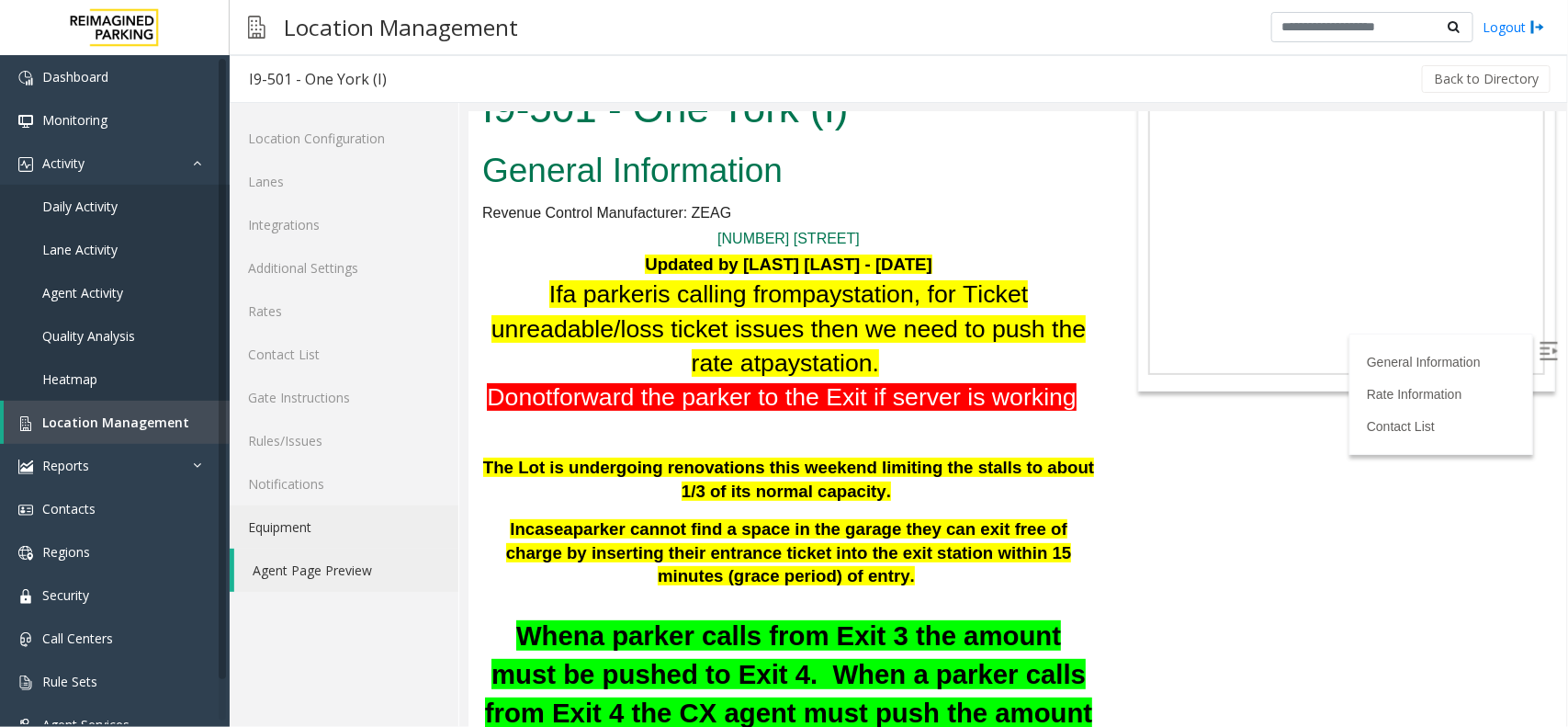 scroll, scrollTop: 0, scrollLeft: 0, axis: both 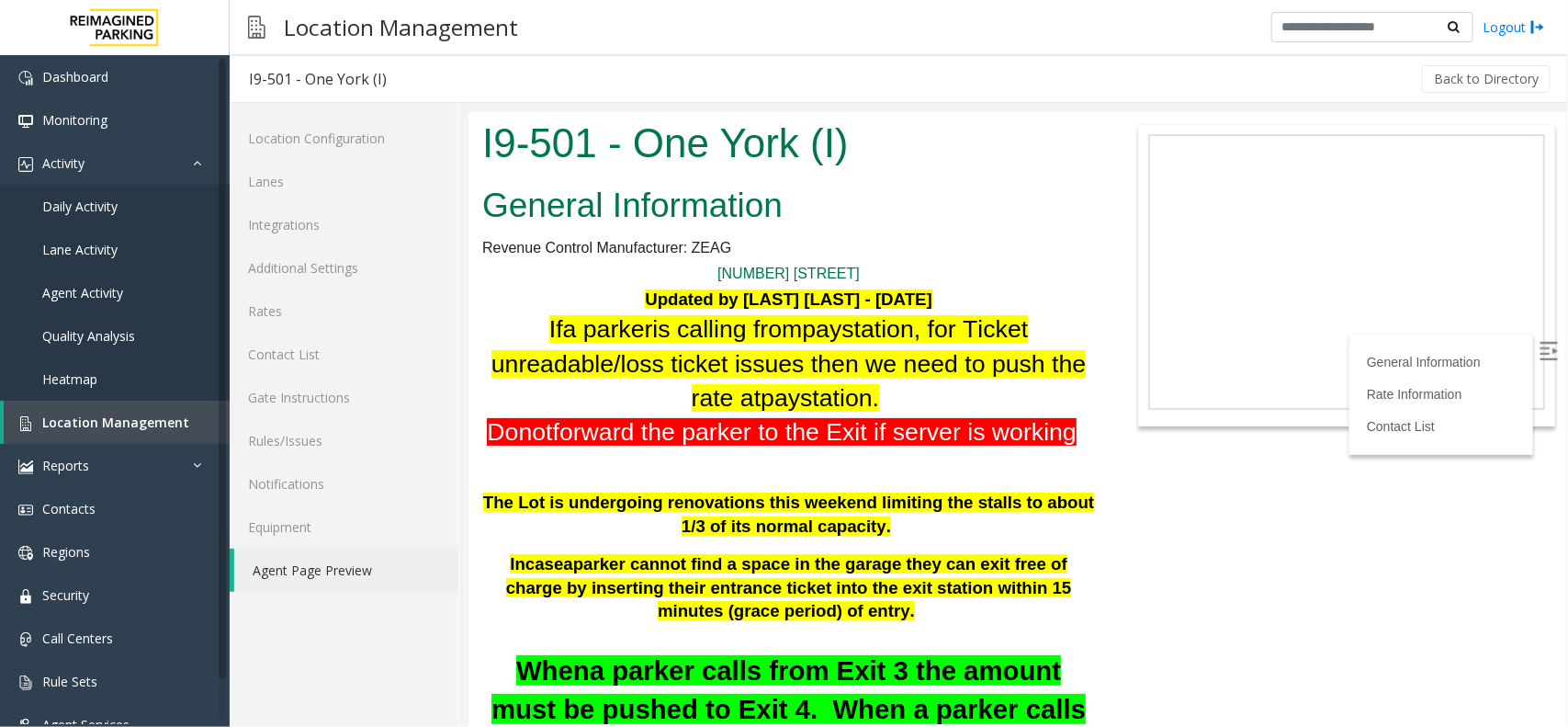click on "Agent Page Preview" 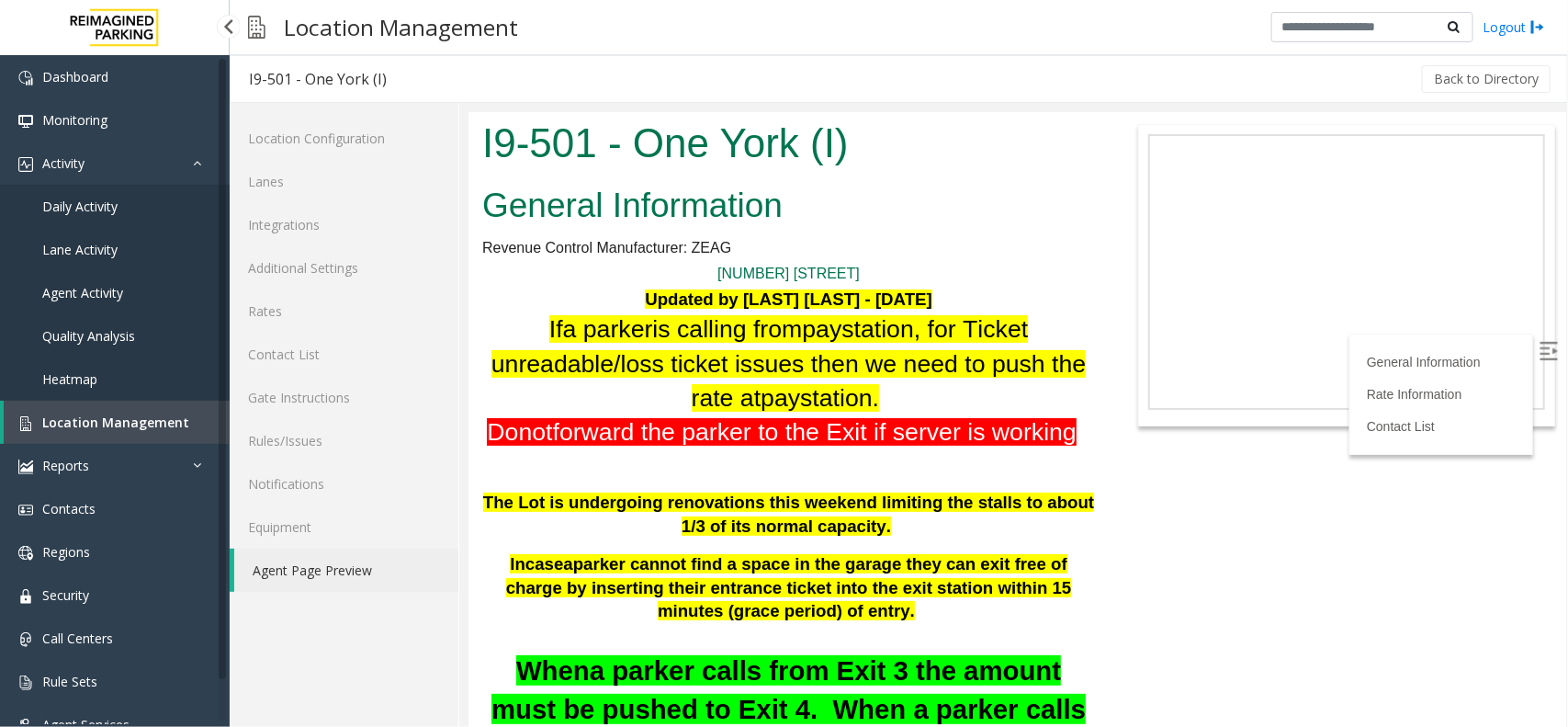 click on "Location Management" at bounding box center [116, 422] 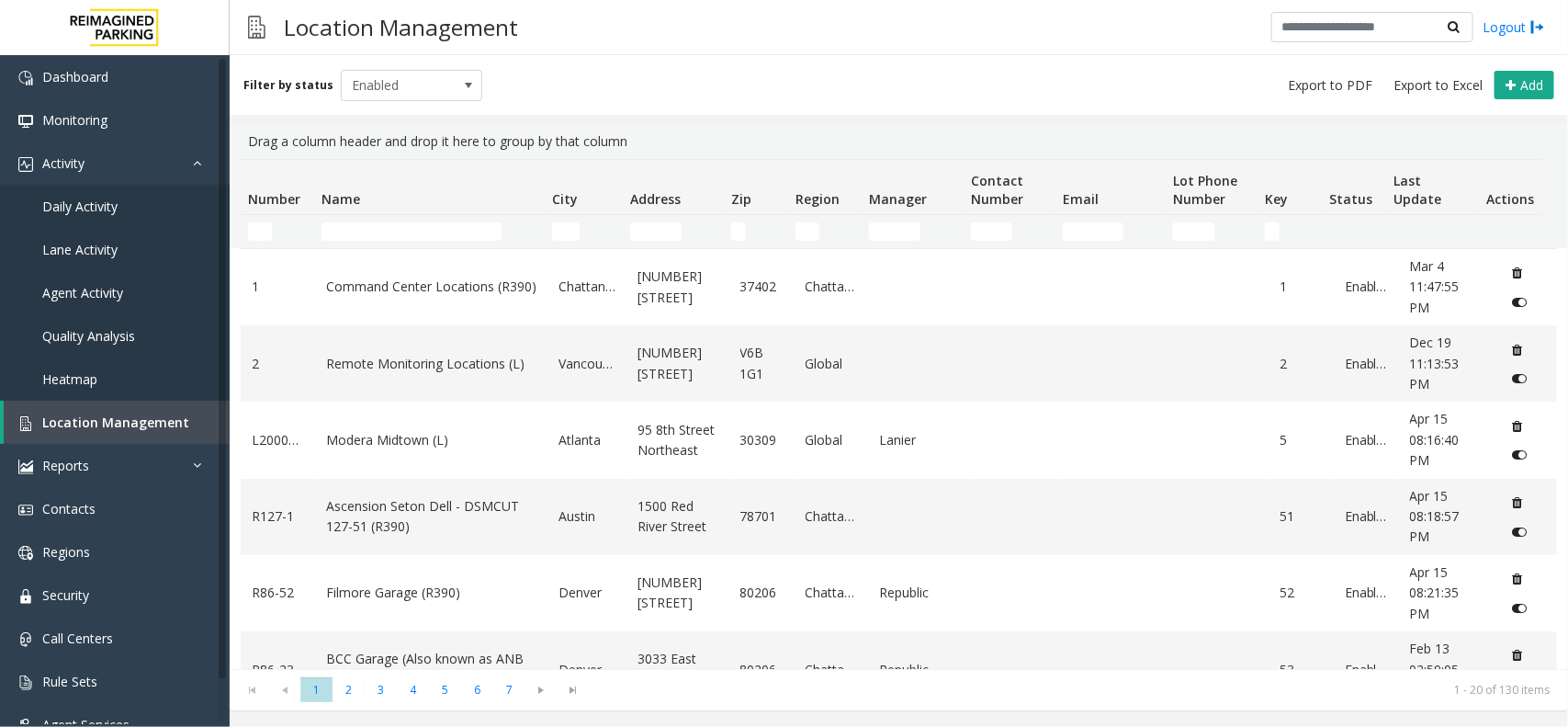 click 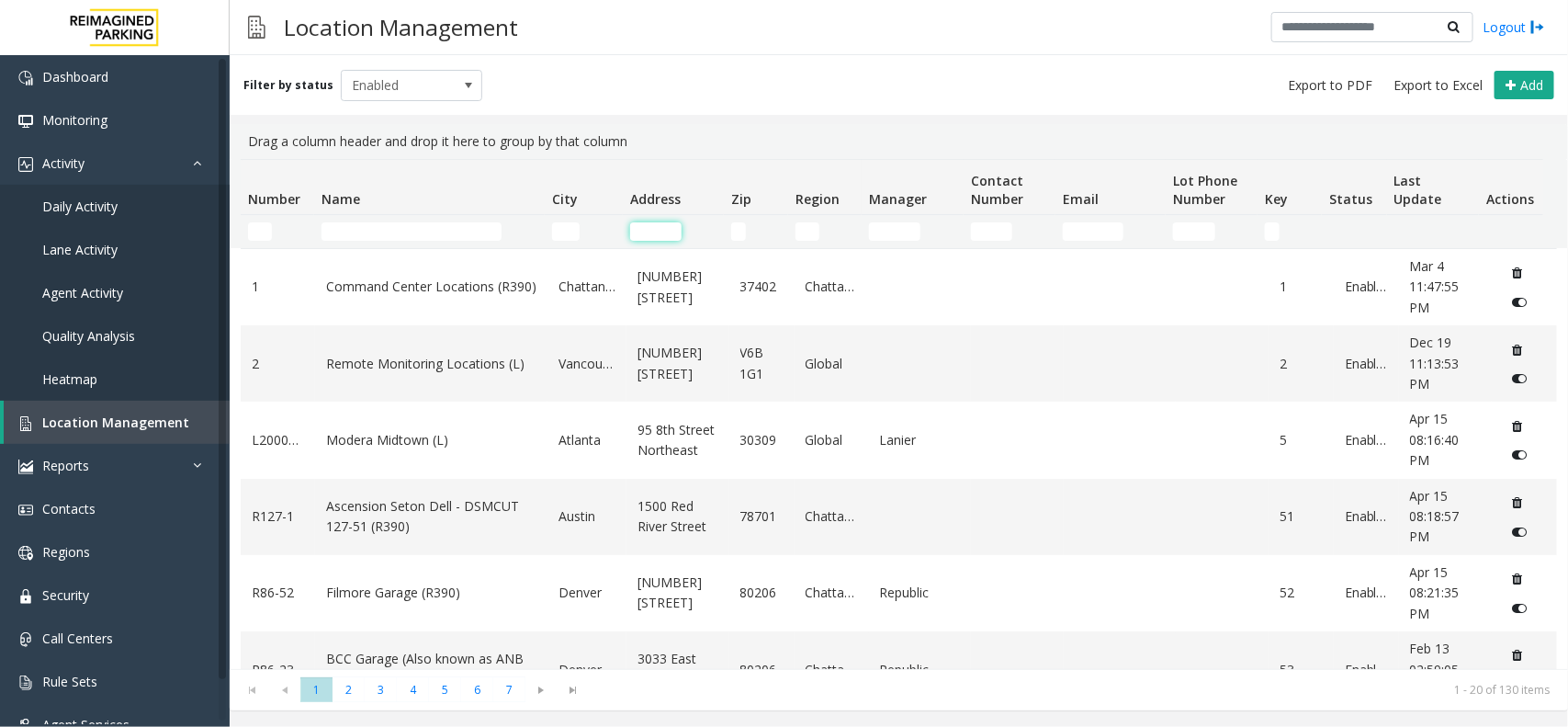 click 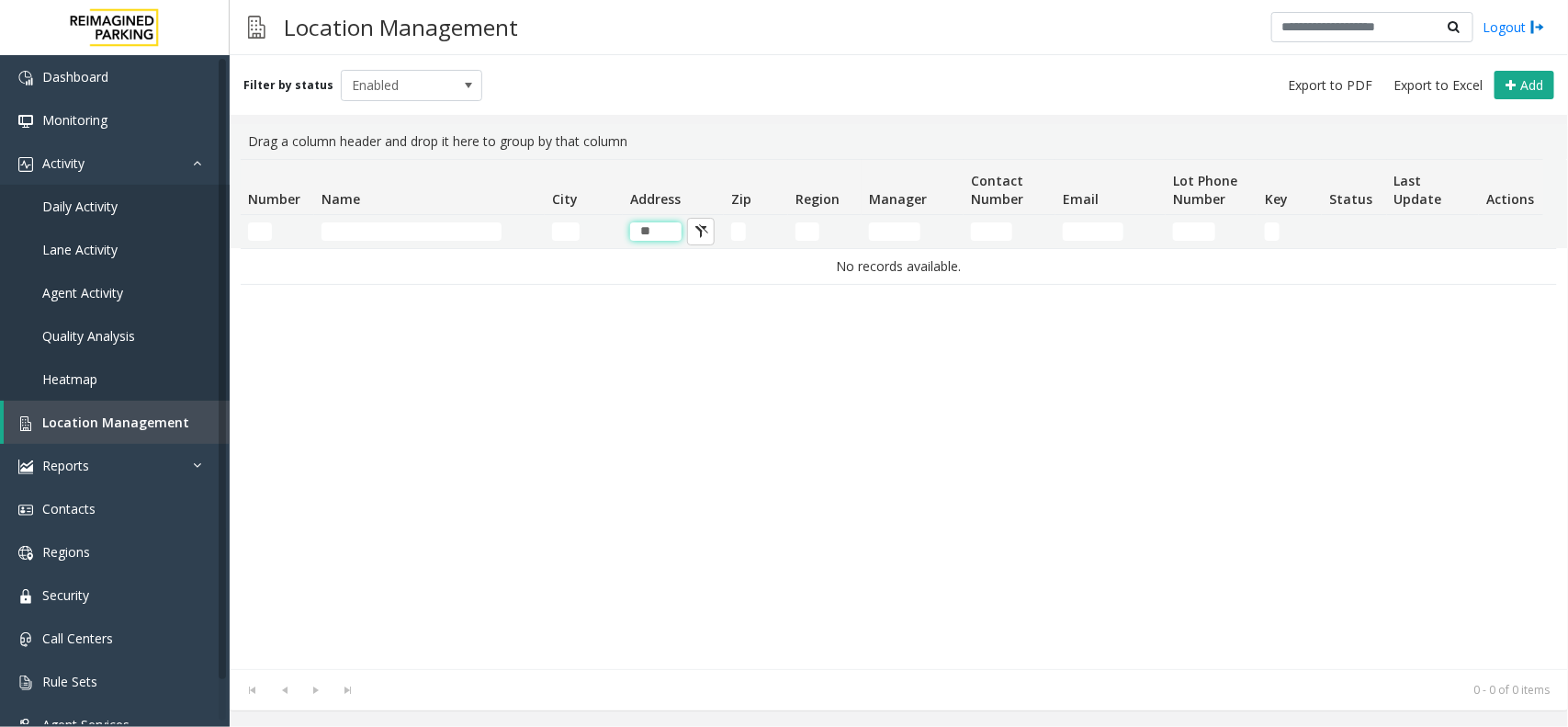 type on "*" 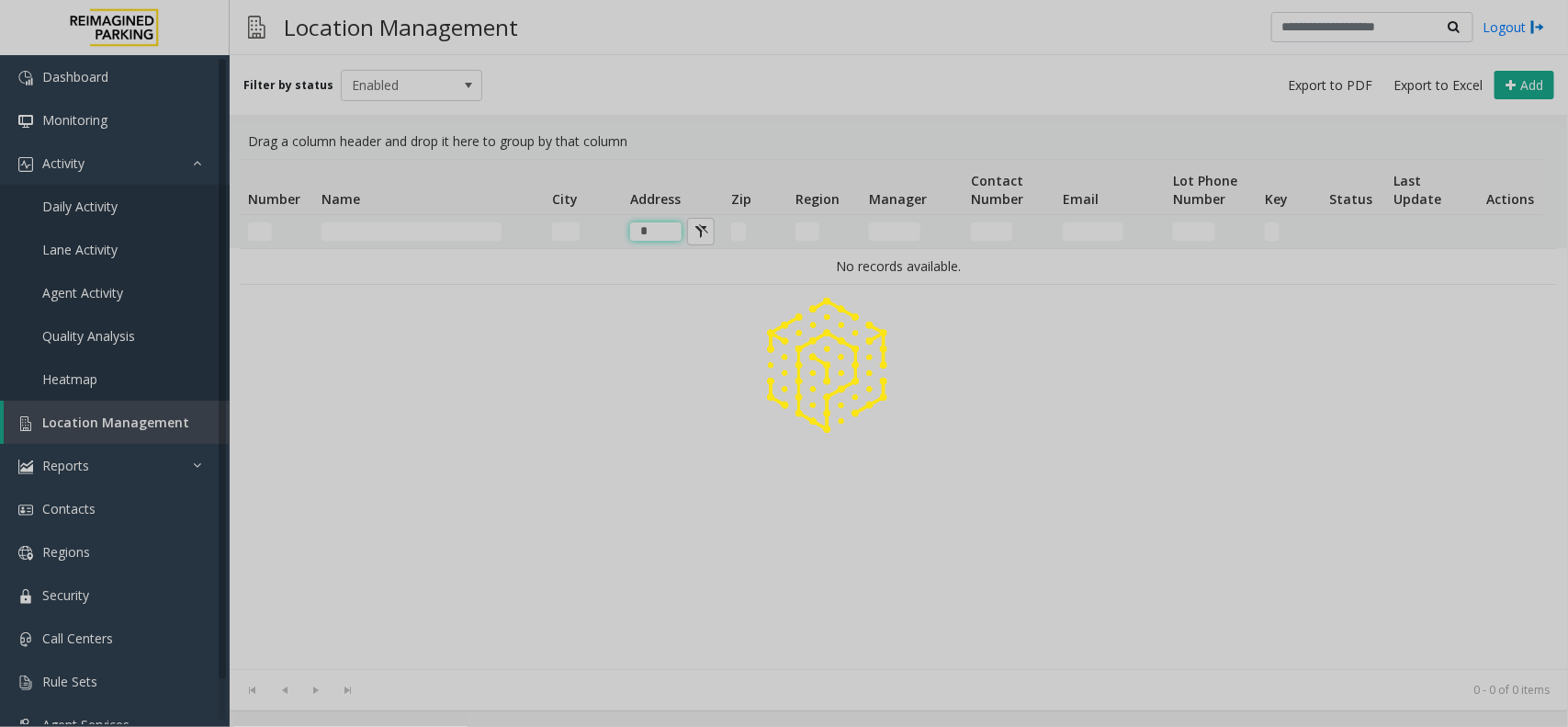 type 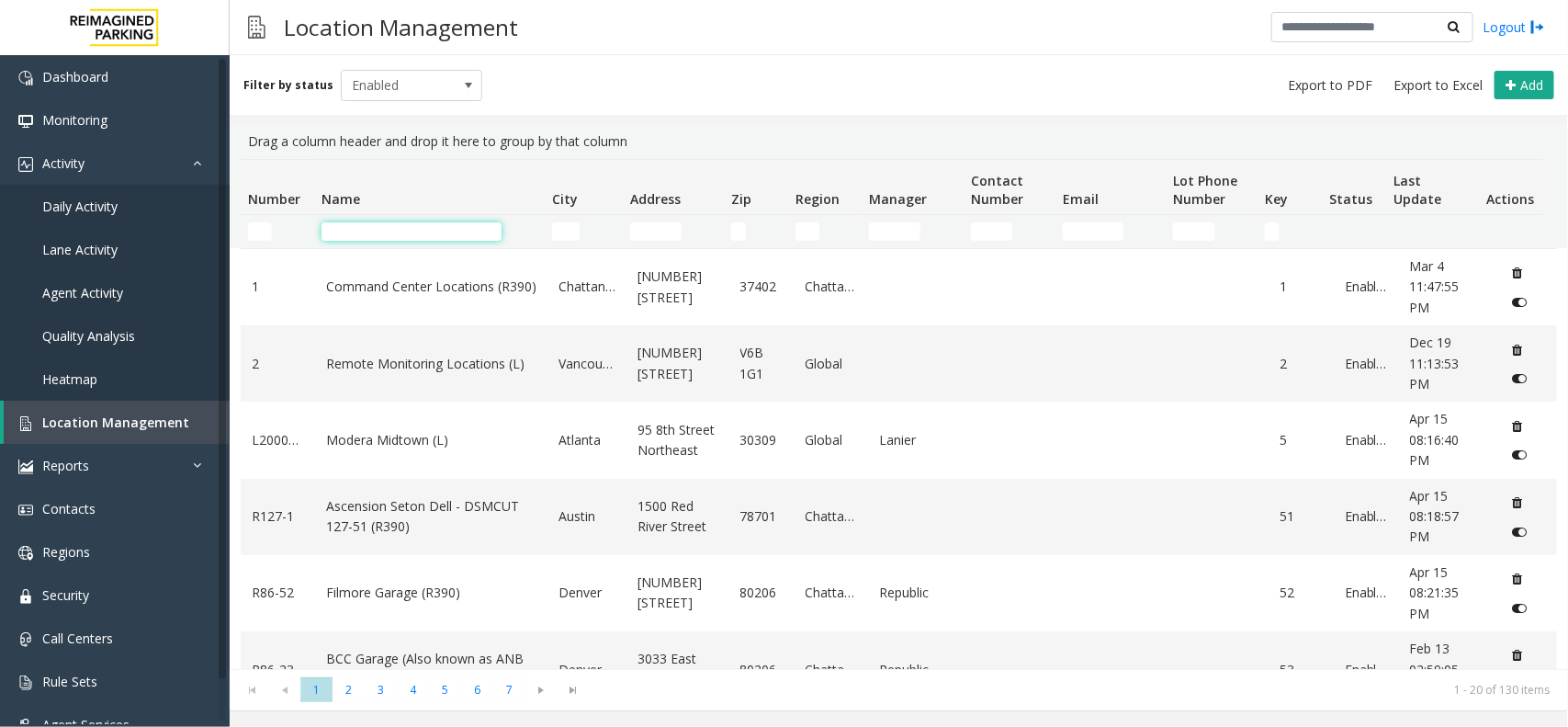 click 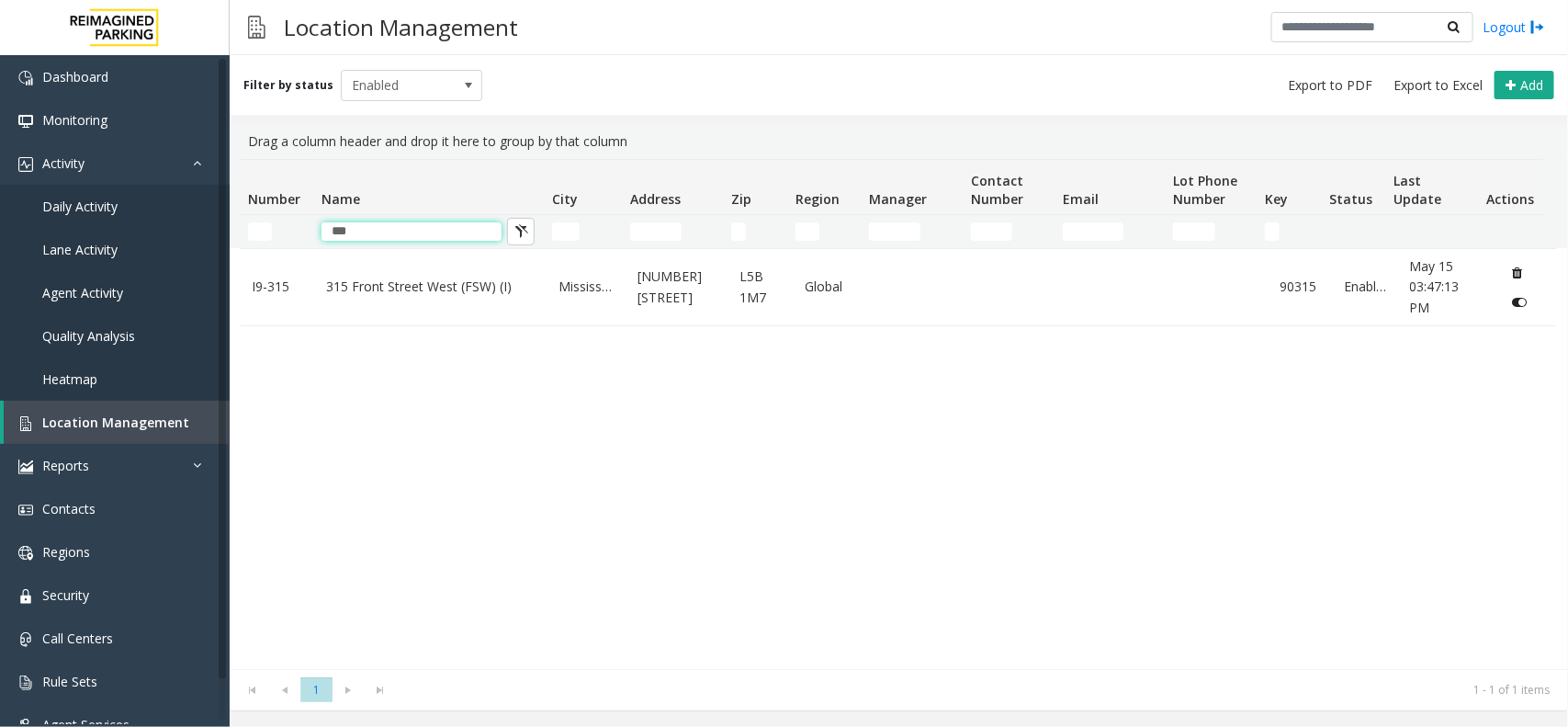 type on "***" 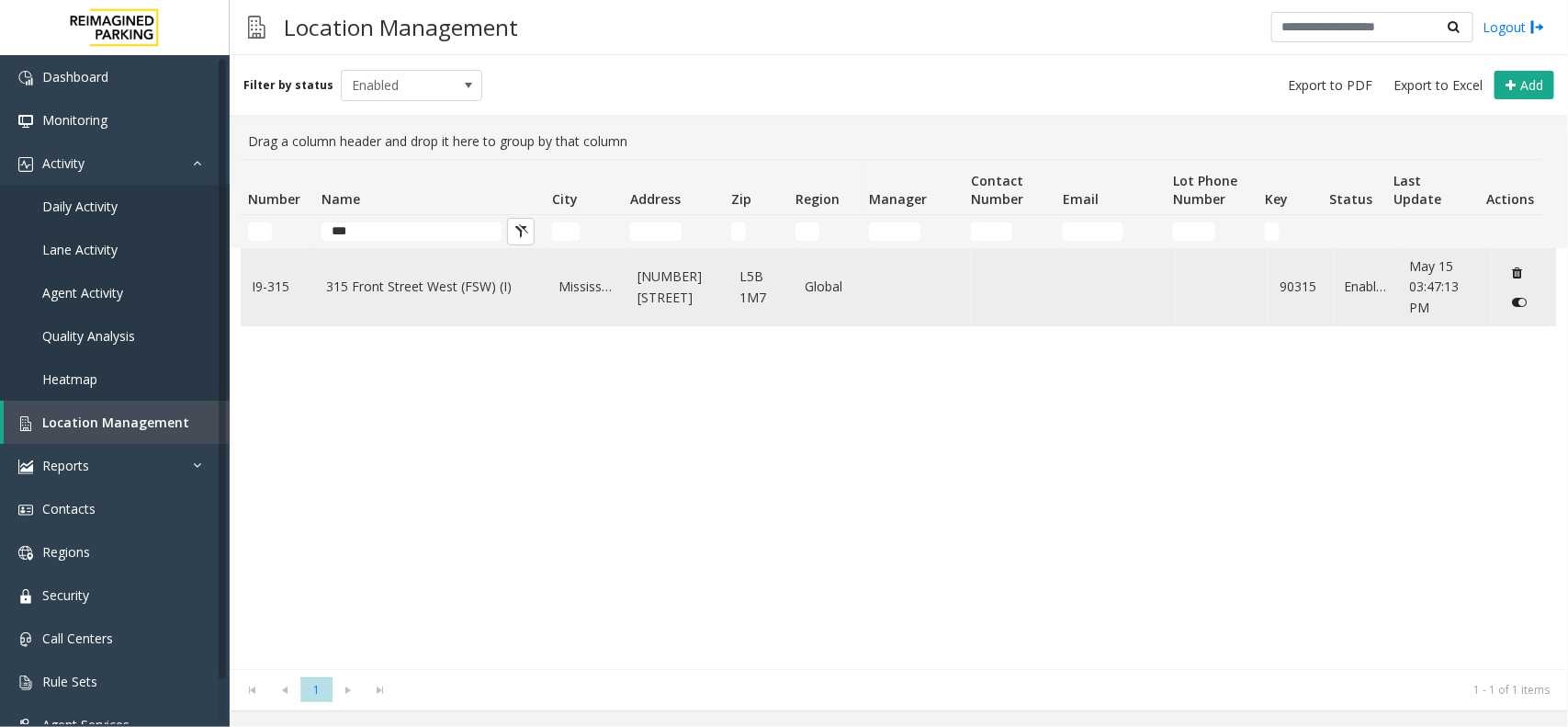 click on "315 Front Street West	(FSW) (I)" 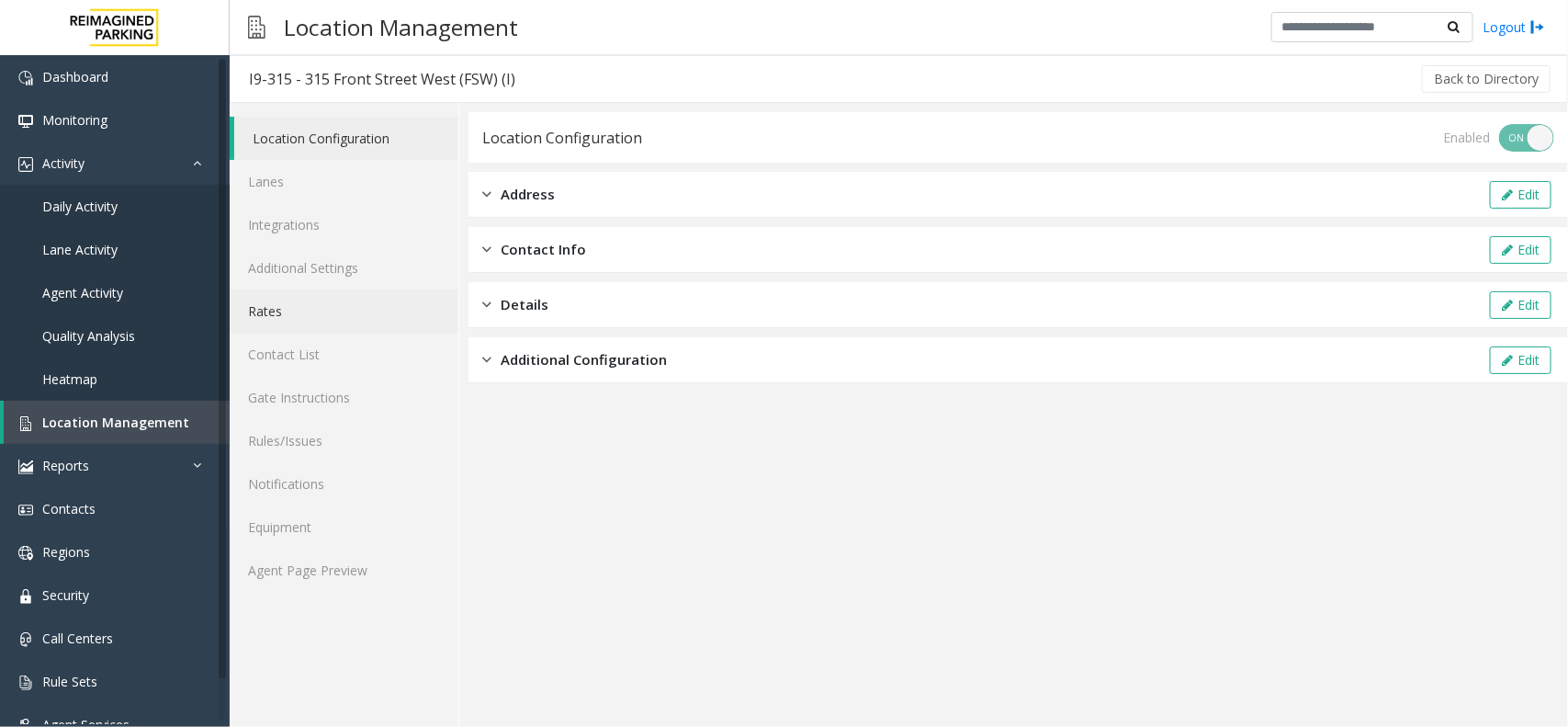 click on "Rates" 